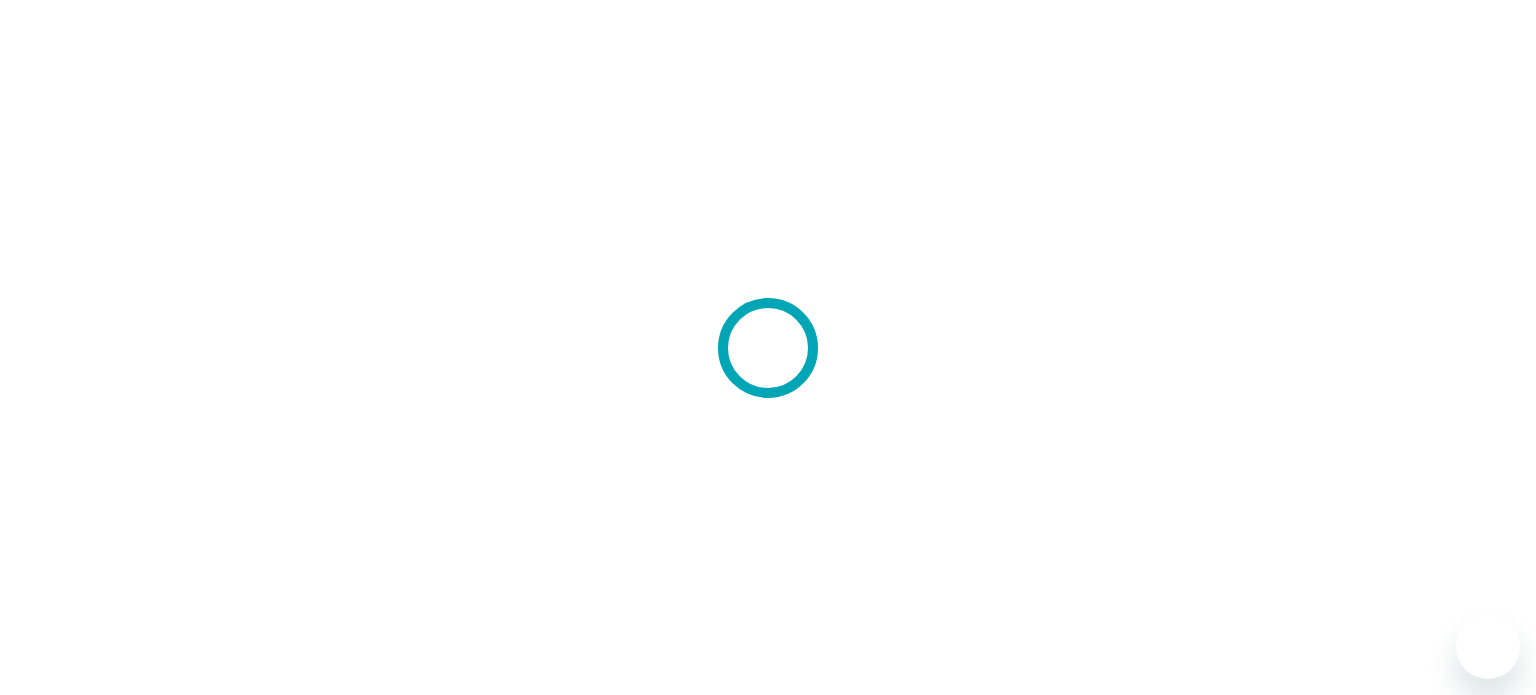 scroll, scrollTop: 0, scrollLeft: 0, axis: both 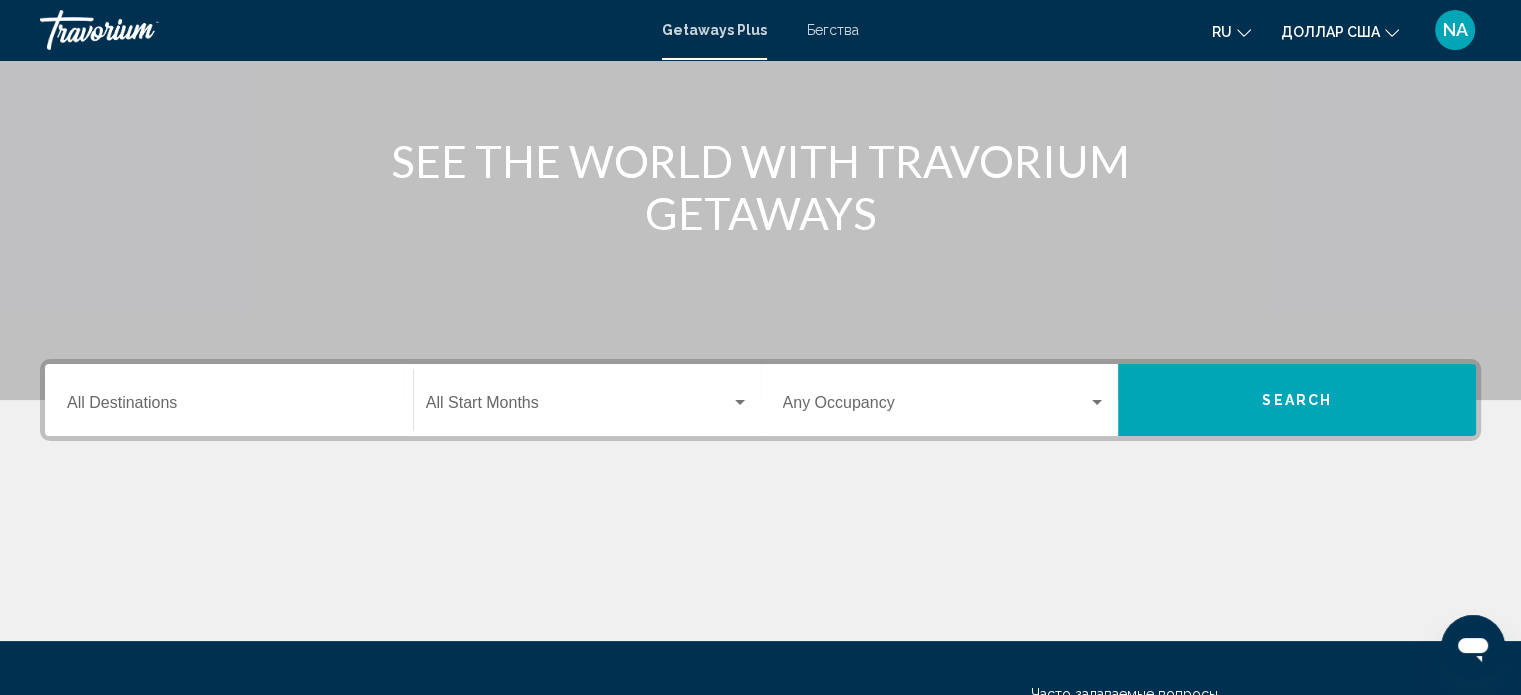 click on "Destination All Destinations" at bounding box center [229, 400] 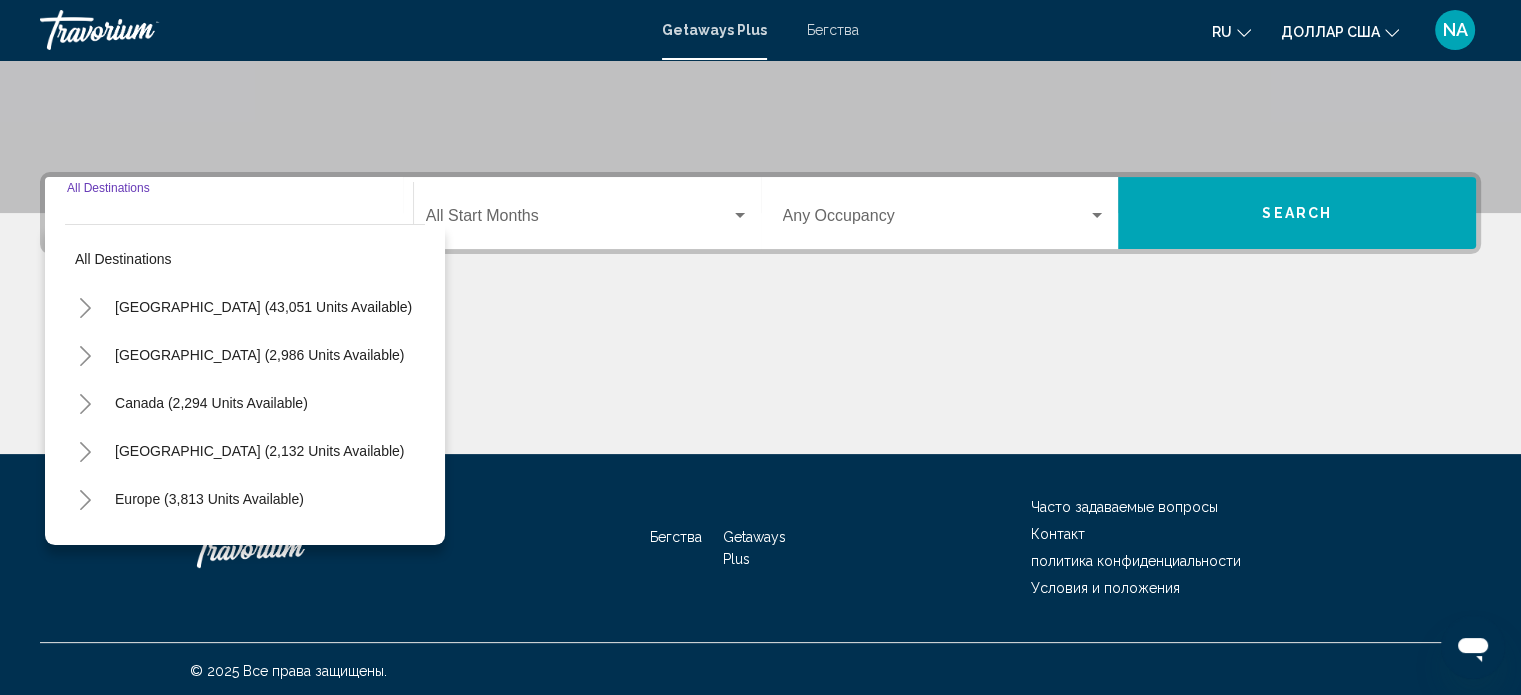 scroll, scrollTop: 390, scrollLeft: 0, axis: vertical 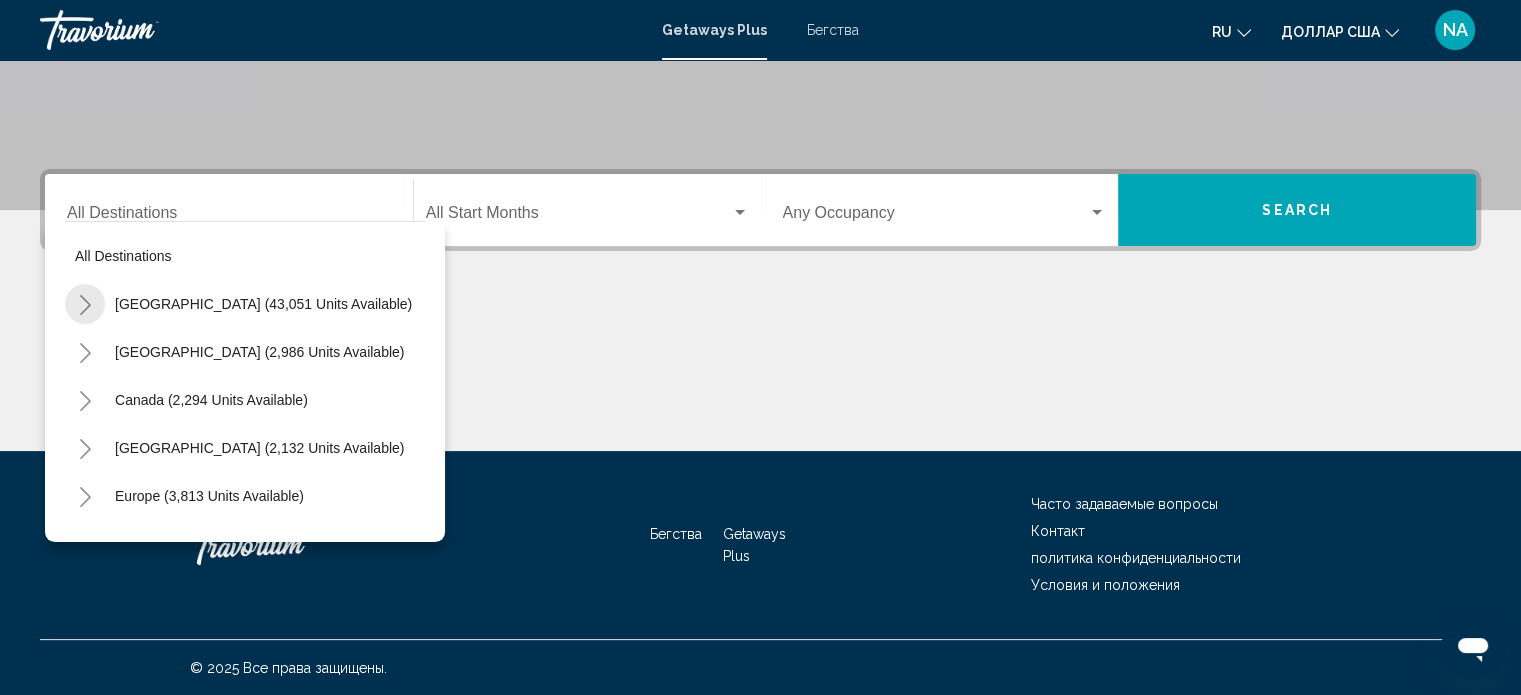 click 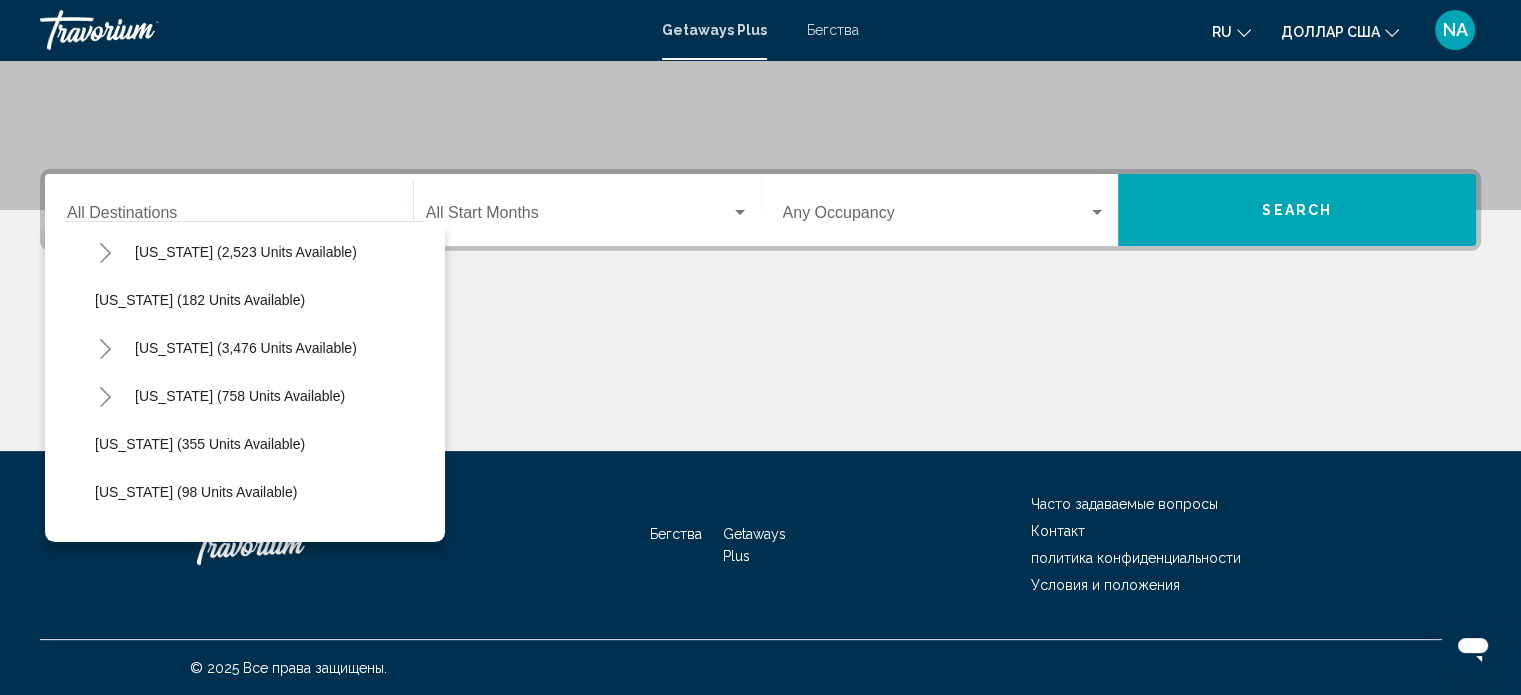 scroll, scrollTop: 1000, scrollLeft: 0, axis: vertical 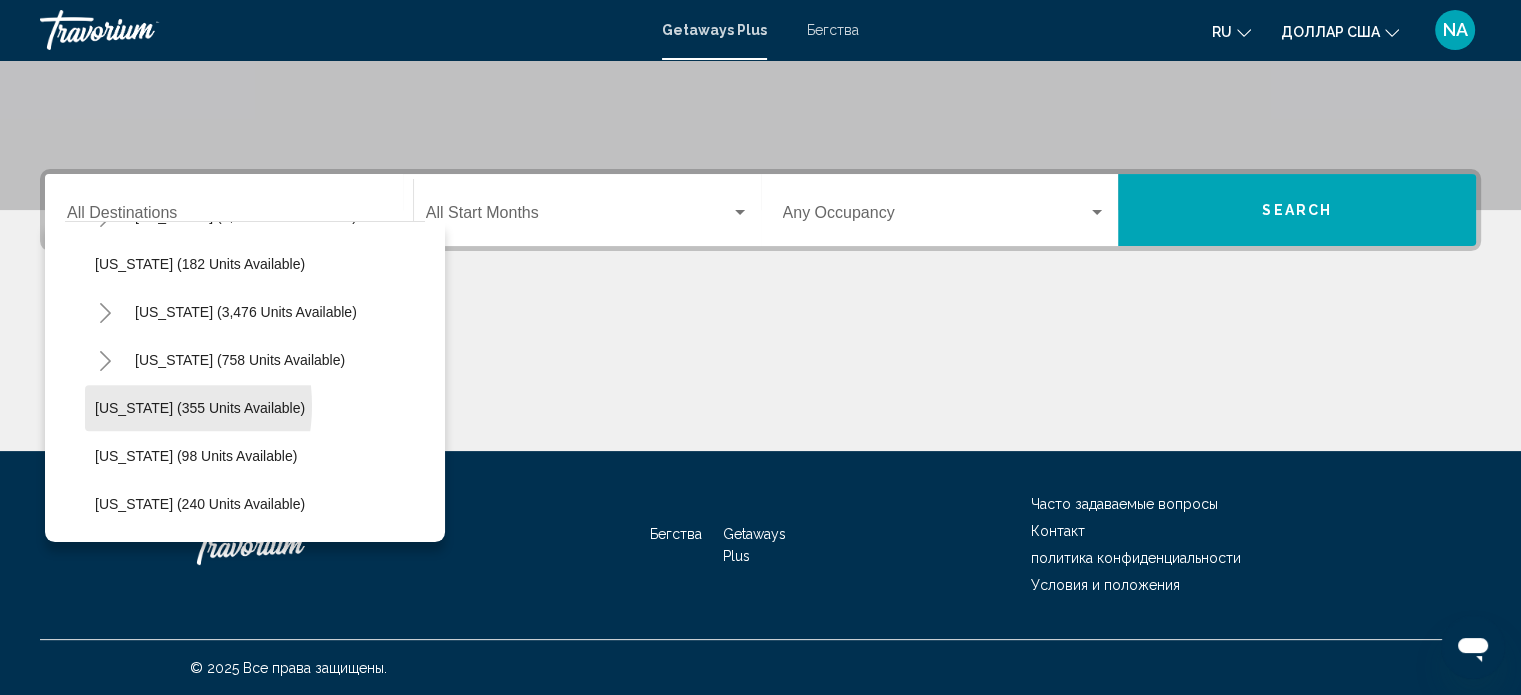 click on "[US_STATE] (355 units available)" 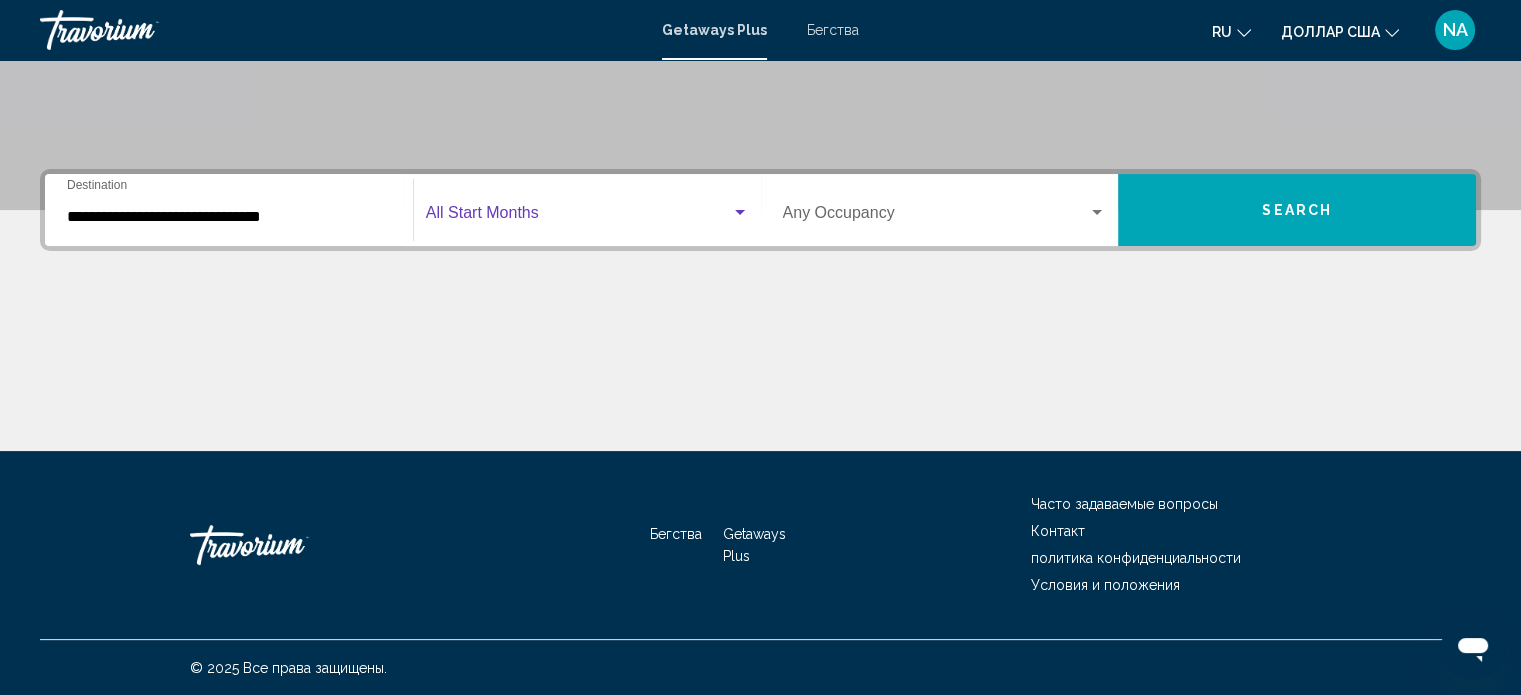 click at bounding box center (740, 213) 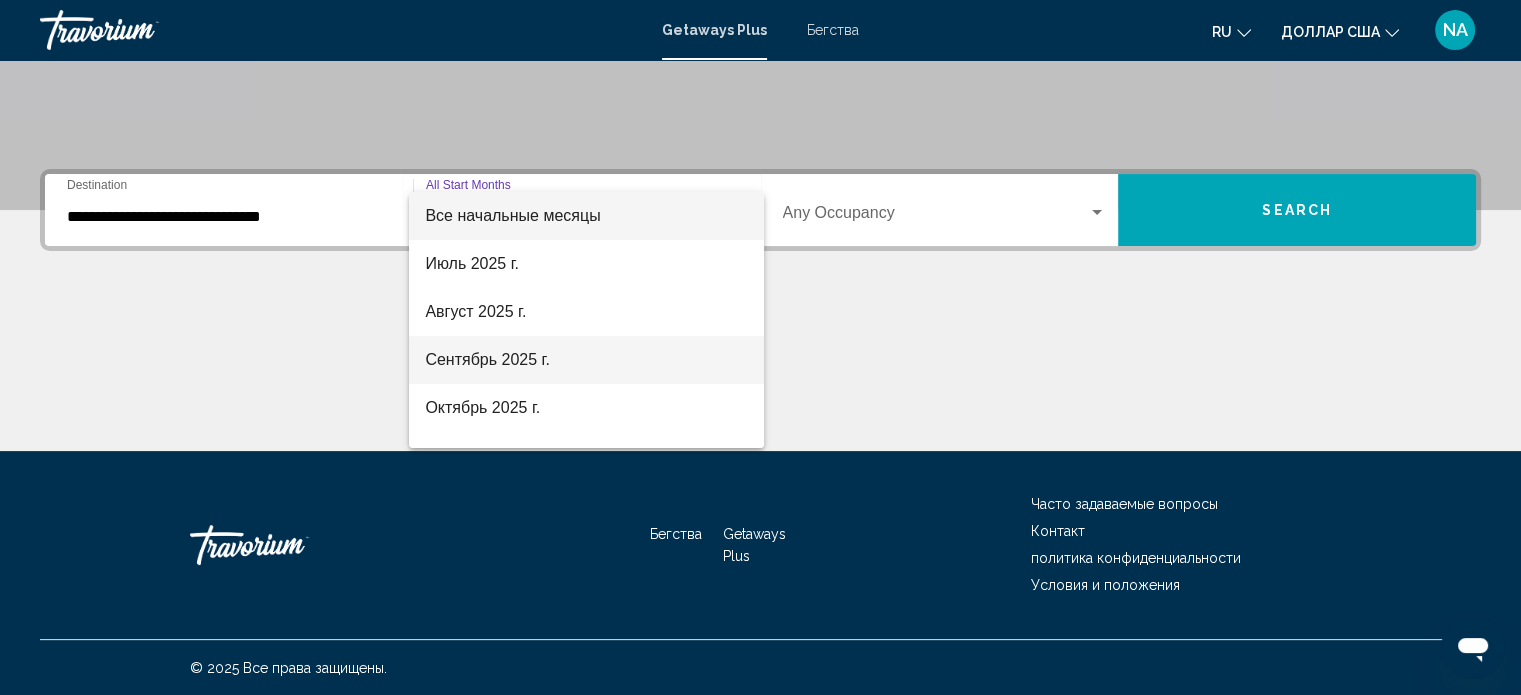 click on "Сентябрь 2025 г." at bounding box center (586, 360) 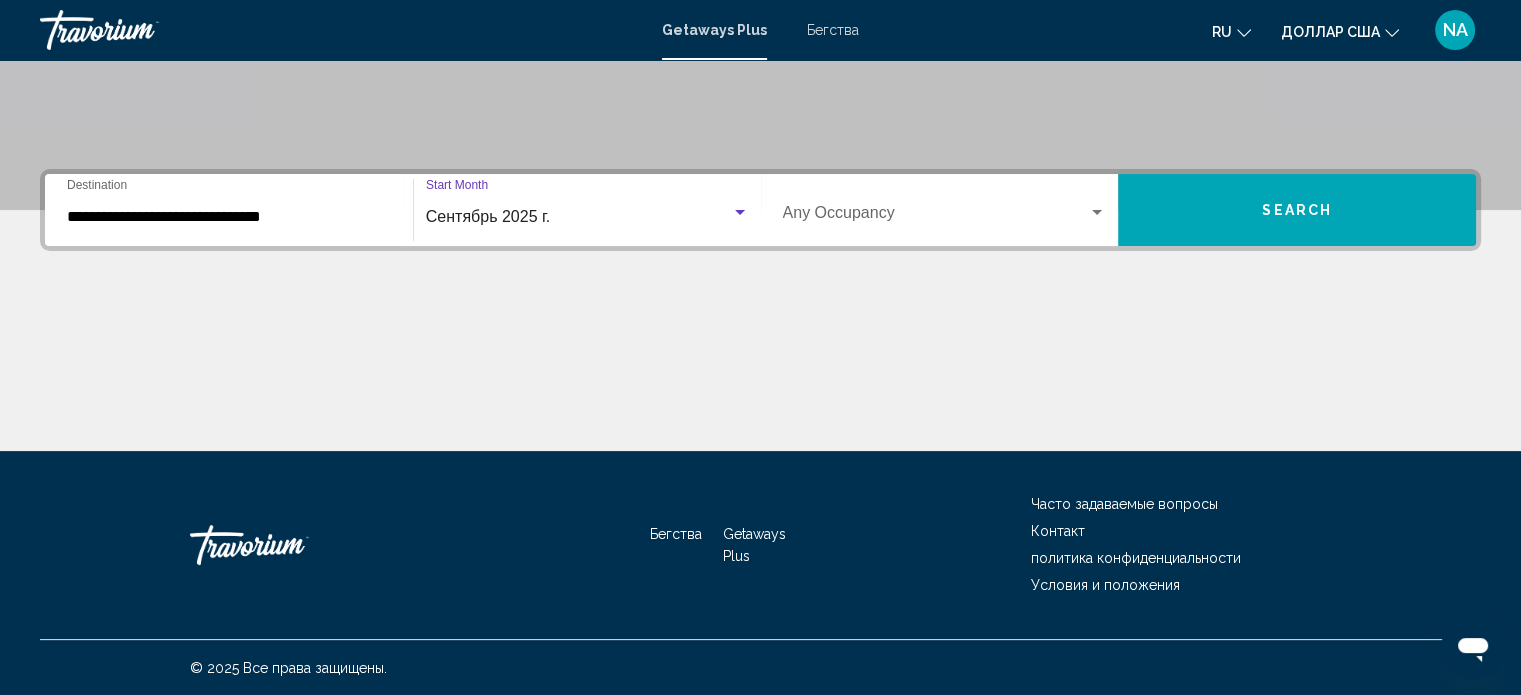 click at bounding box center (1097, 213) 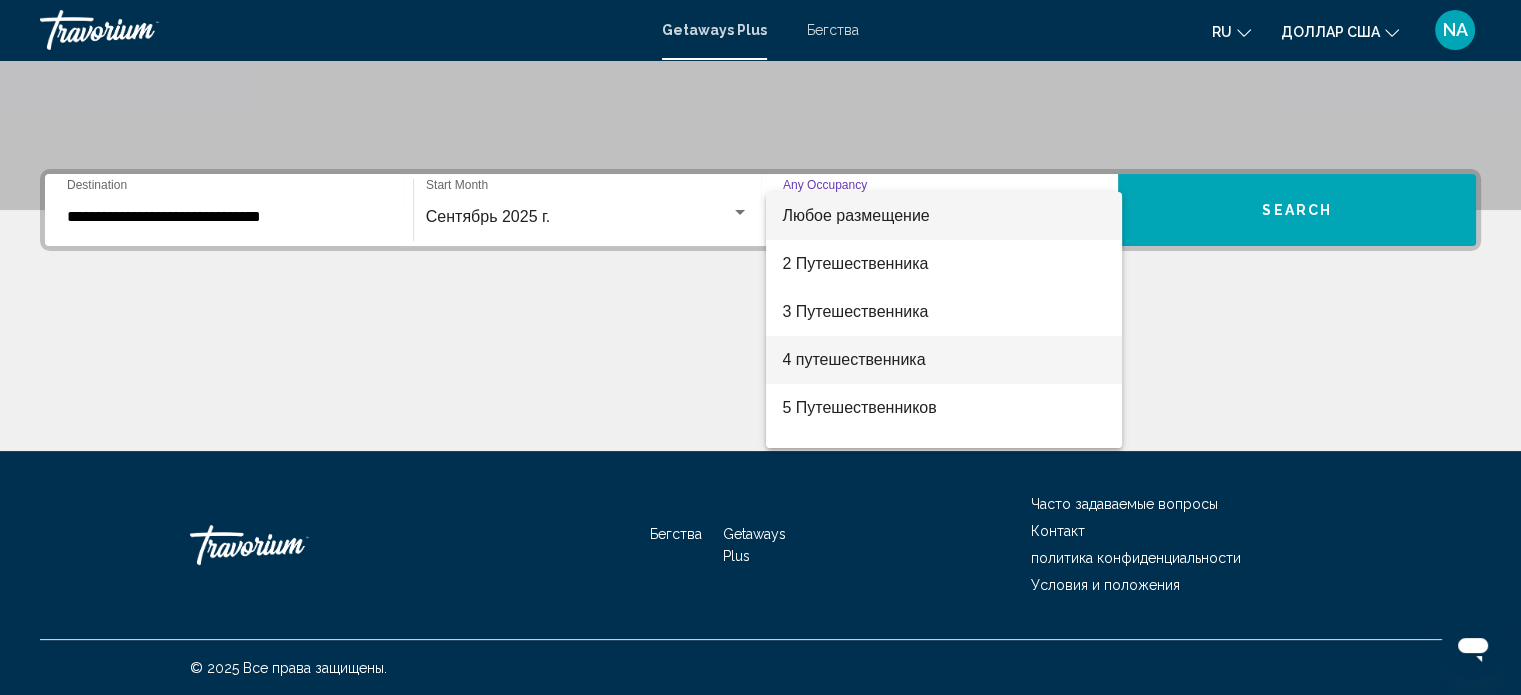 click on "4 путешественника" at bounding box center (944, 360) 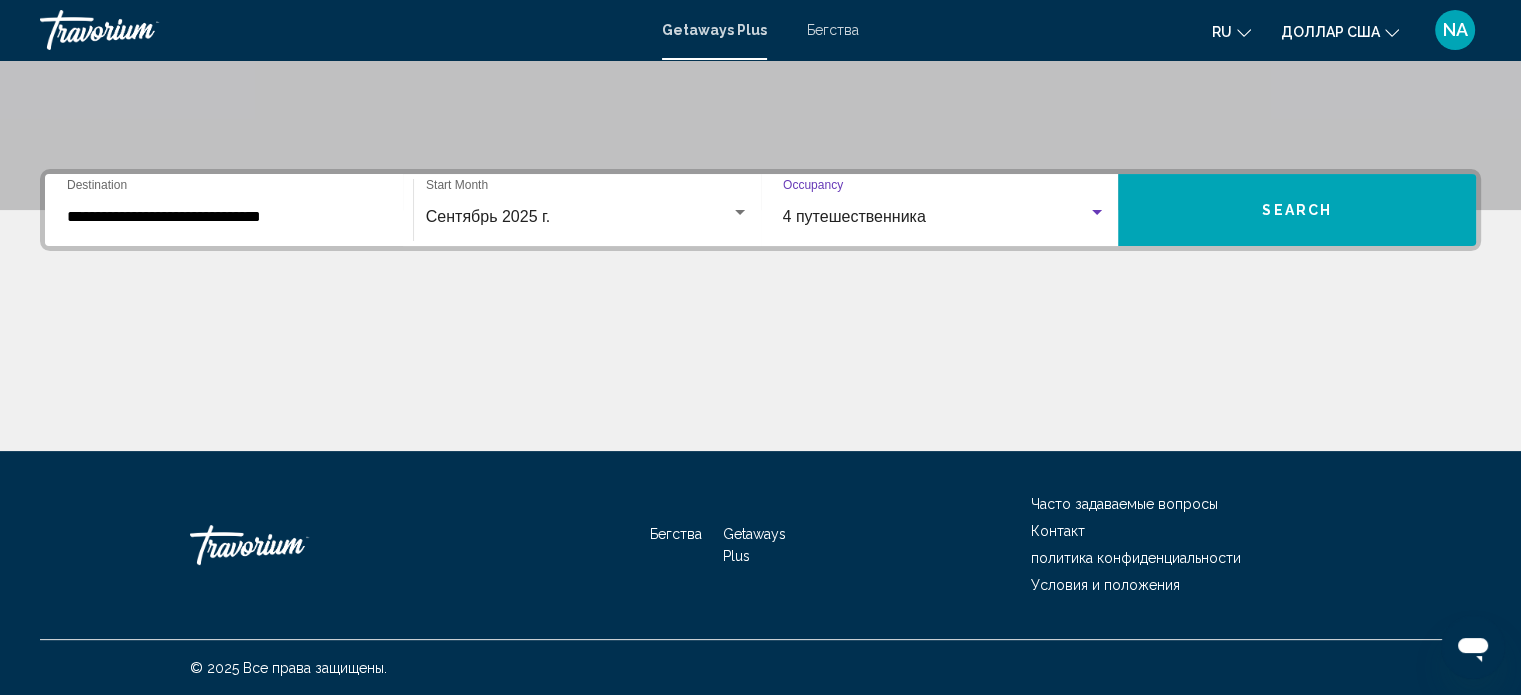 click on "Search" at bounding box center (1297, 210) 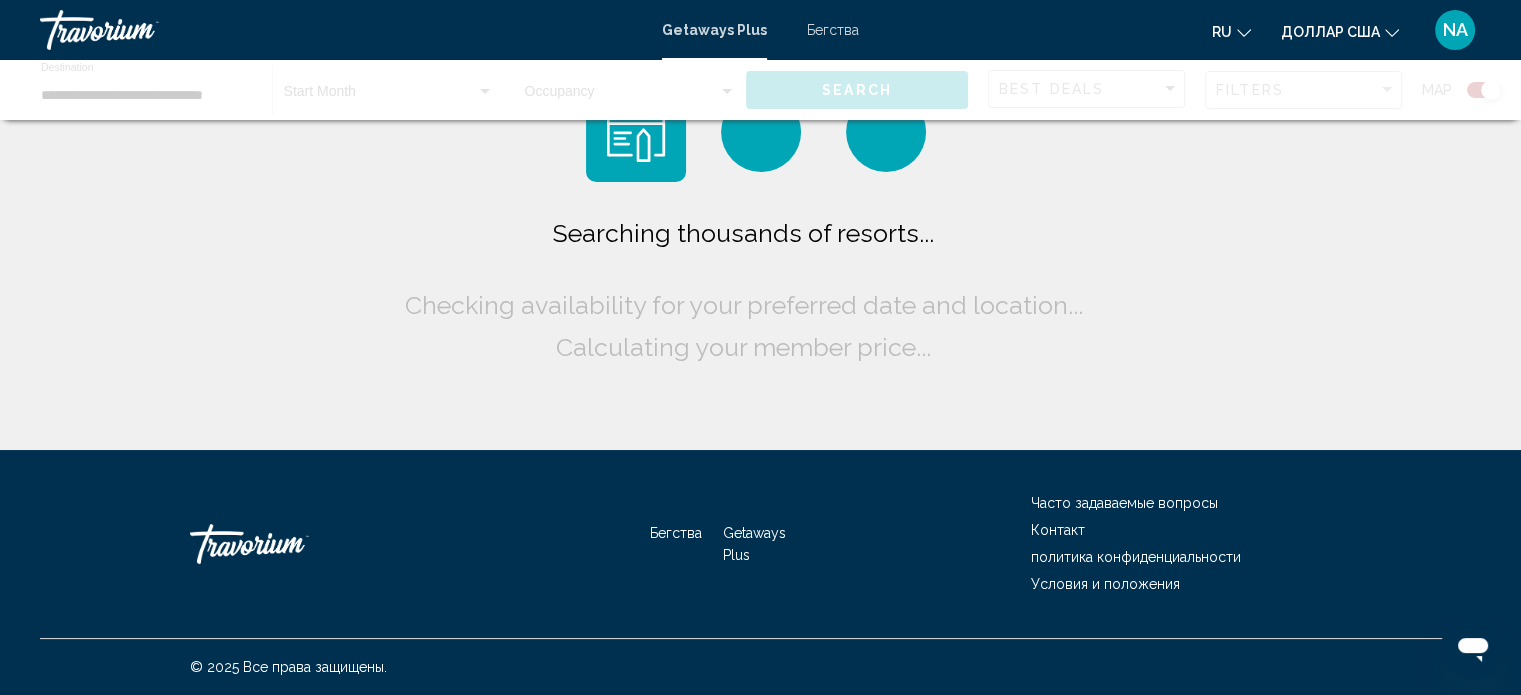 scroll, scrollTop: 0, scrollLeft: 0, axis: both 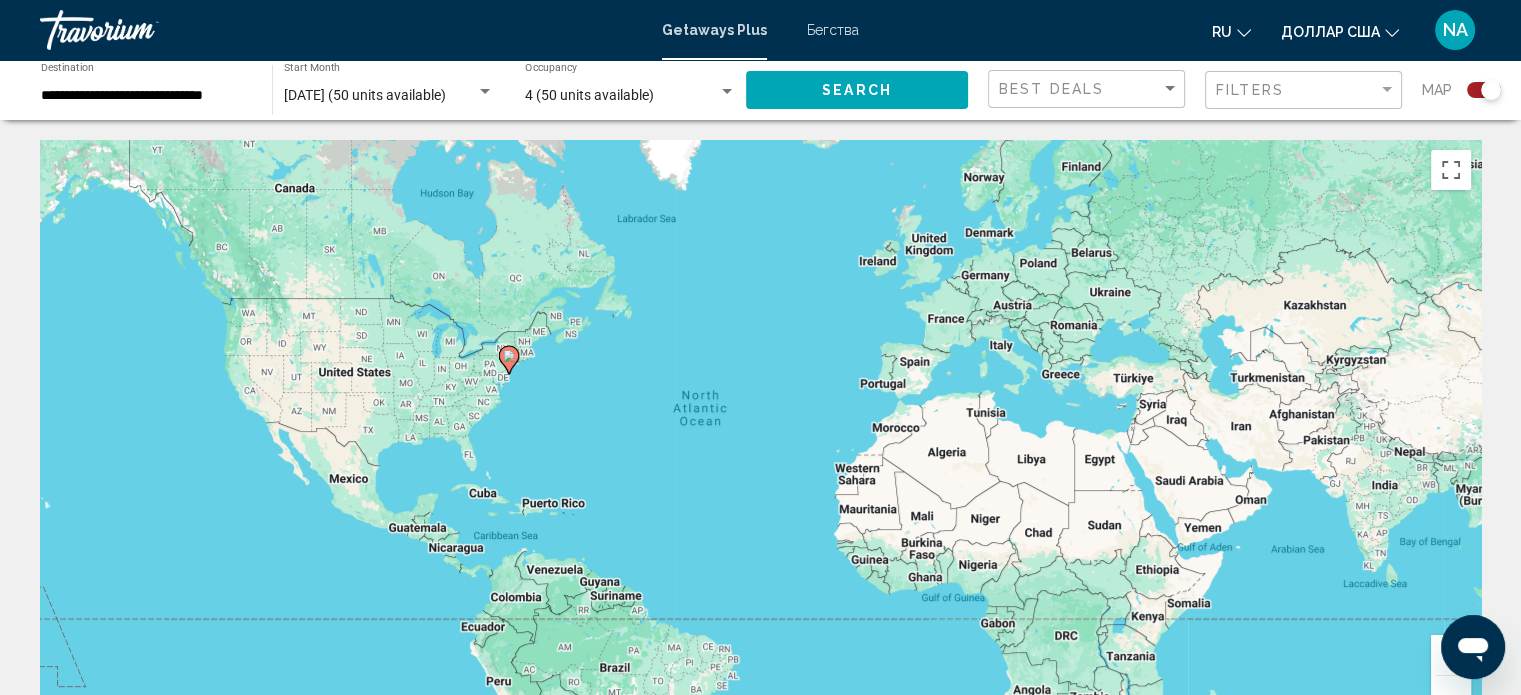 click 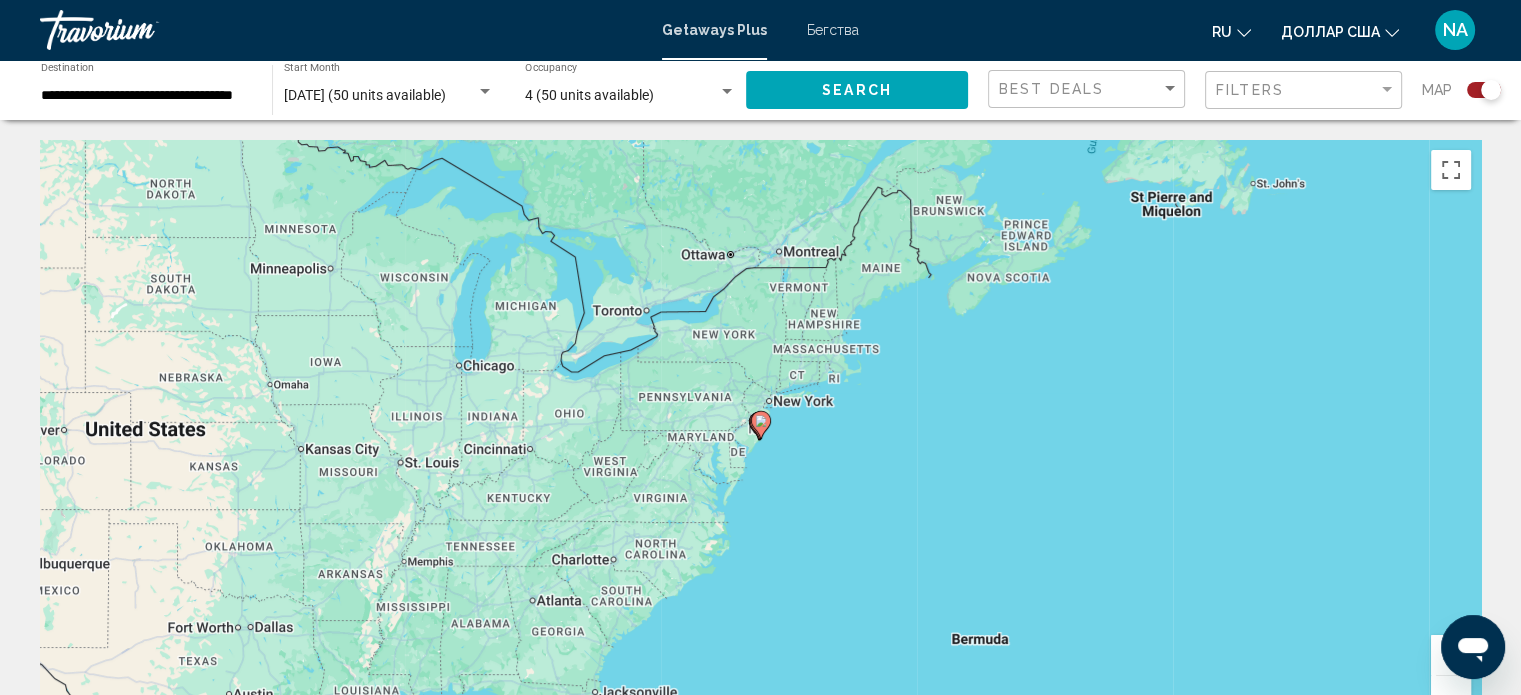 click 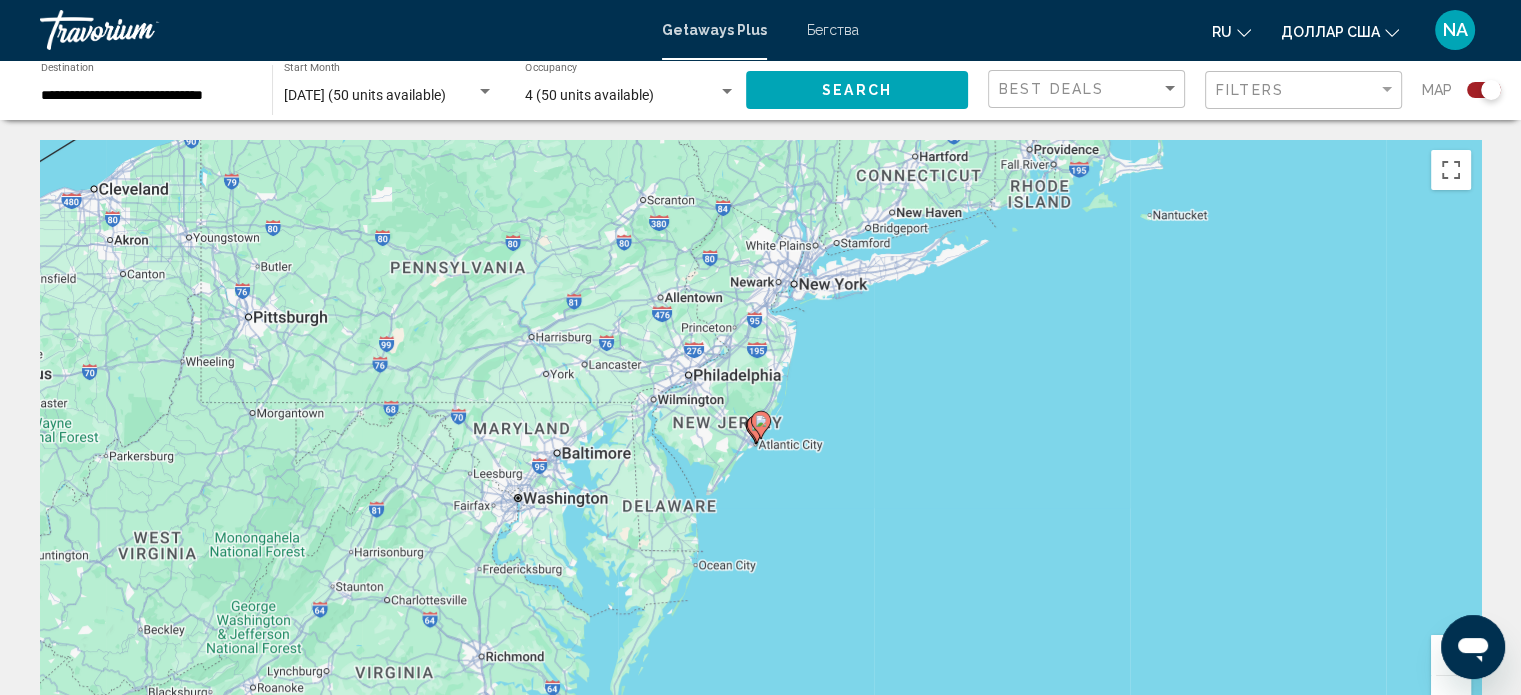 click 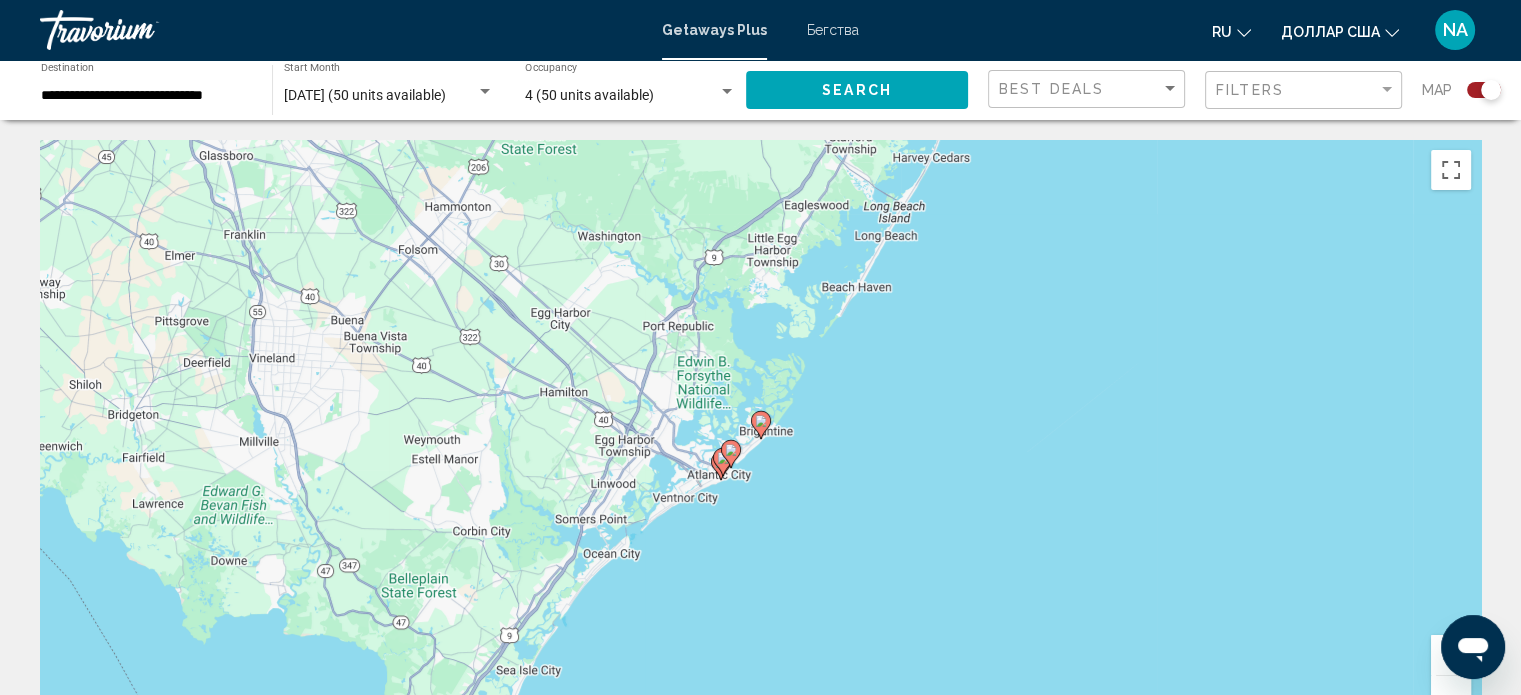 click 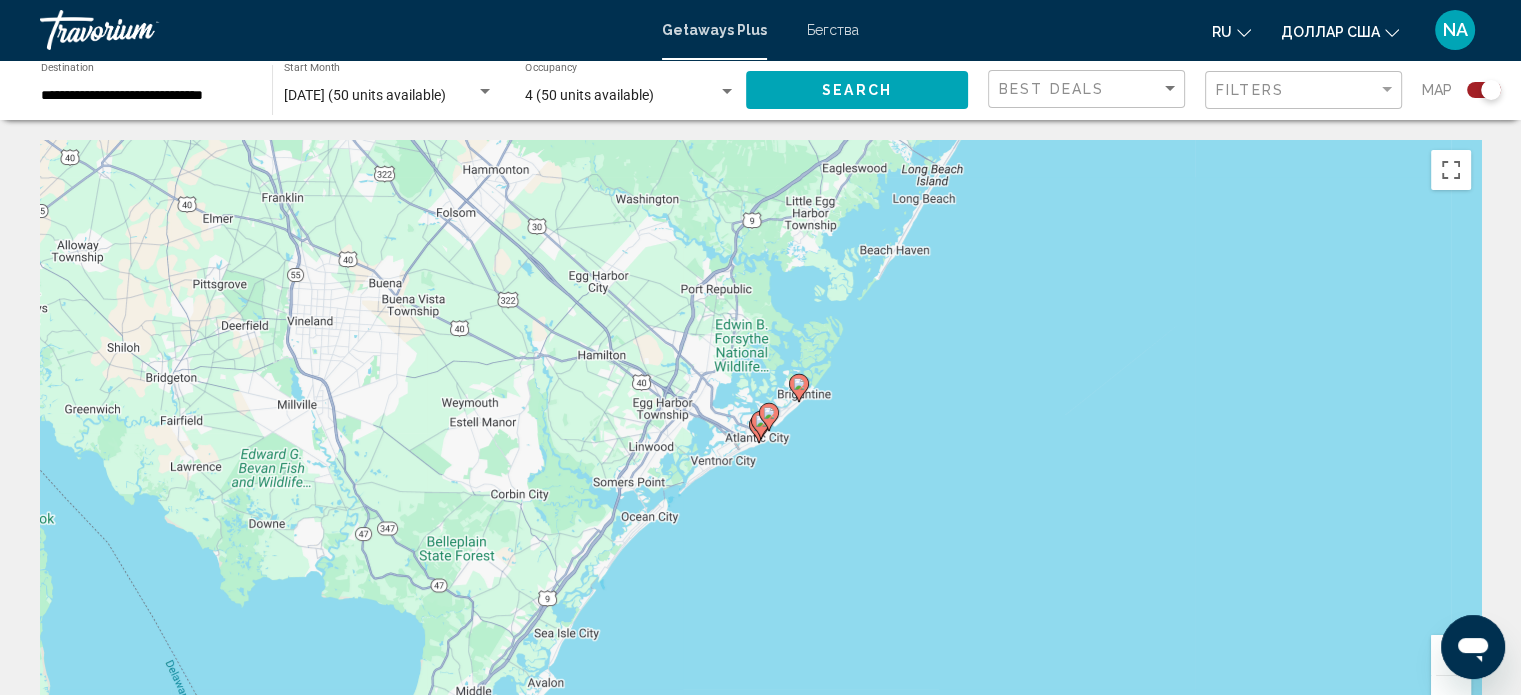 click at bounding box center [769, 417] 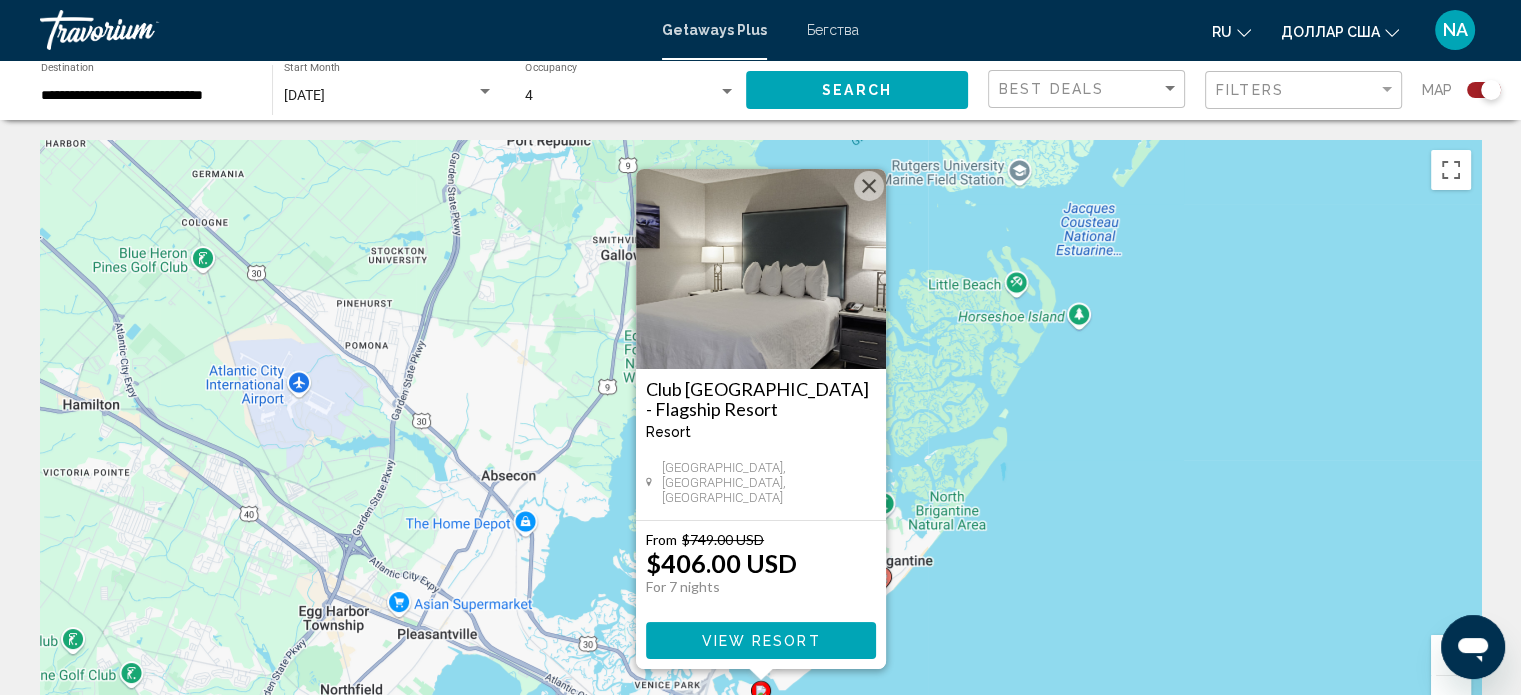 click on "To navigate, press the arrow keys. To activate drag with keyboard, press Alt + Enter. Once in keyboard drag state, use the arrow keys to move the marker. To complete the drag, press the Enter key. To cancel, press Escape.  [GEOGRAPHIC_DATA] - Flagship Resort  Resort  -  This is an adults only resort
[GEOGRAPHIC_DATA], [GEOGRAPHIC_DATA], [GEOGRAPHIC_DATA] From $749.00 USD $406.00 USD For 7 nights You save  $343.00 USD  View Resort" at bounding box center (760, 440) 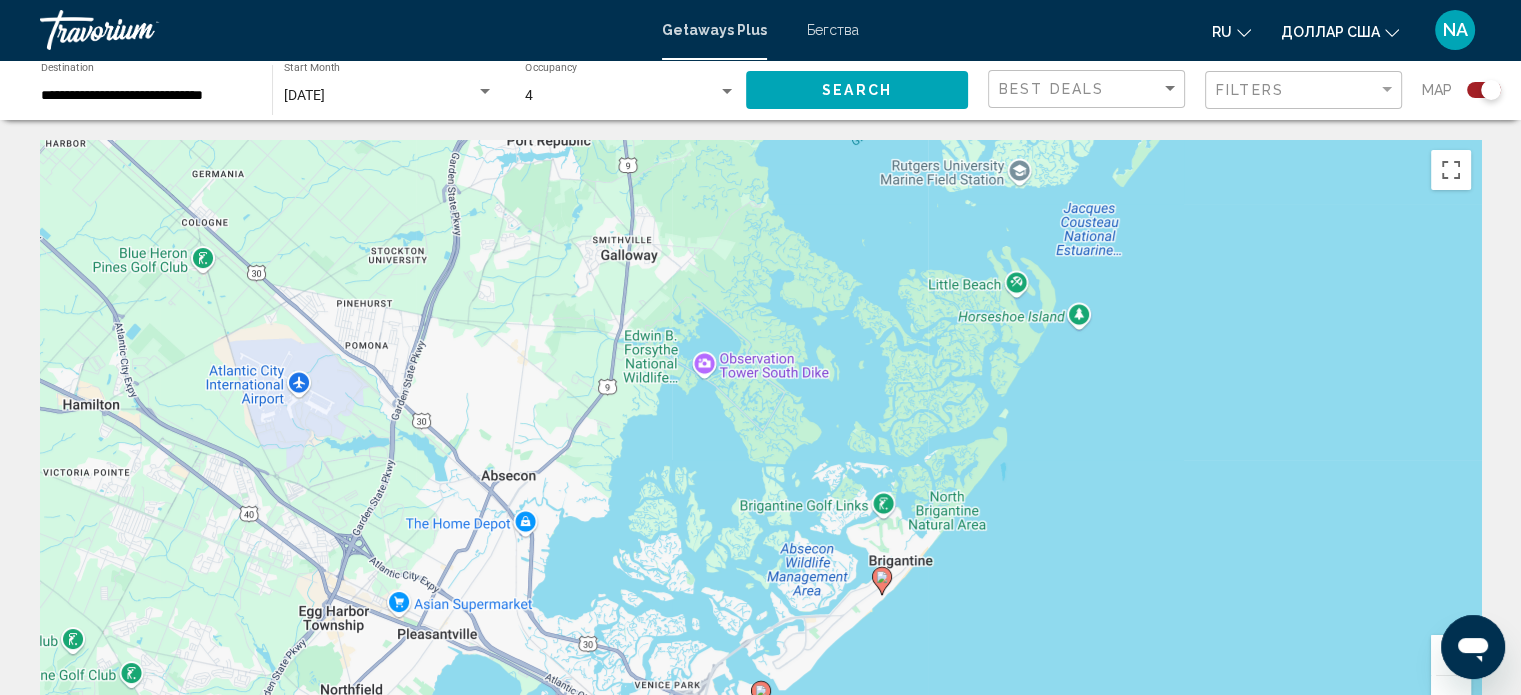 click 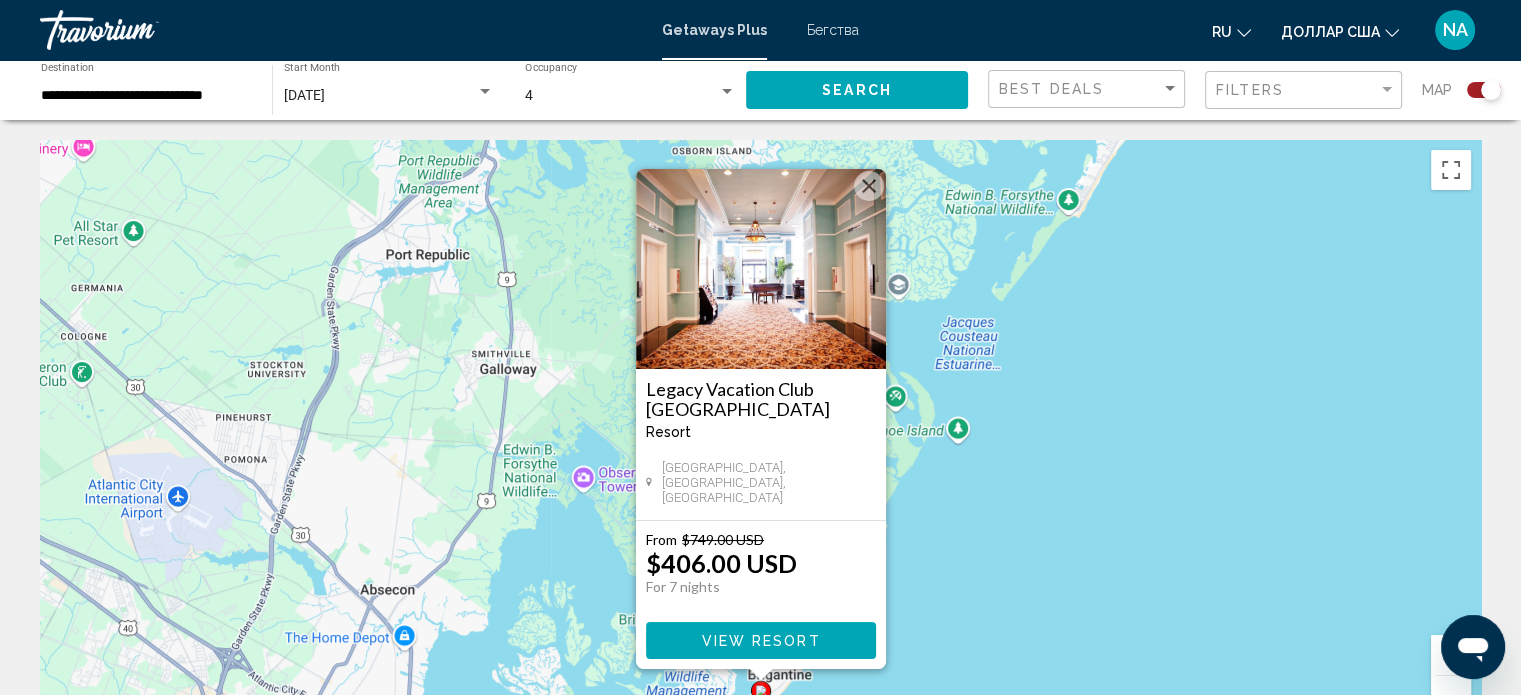 click on "To navigate, press the arrow keys. To activate drag with keyboard, press Alt + Enter. Once in keyboard drag state, use the arrow keys to move the marker. To complete the drag, press the Enter key. To cancel, press Escape.  Legacy Vacation Club [GEOGRAPHIC_DATA]  -  This is an adults only resort
[GEOGRAPHIC_DATA], [GEOGRAPHIC_DATA], [GEOGRAPHIC_DATA] From $749.00 USD $406.00 USD For 7 nights You save  $343.00 USD  View Resort" at bounding box center (760, 440) 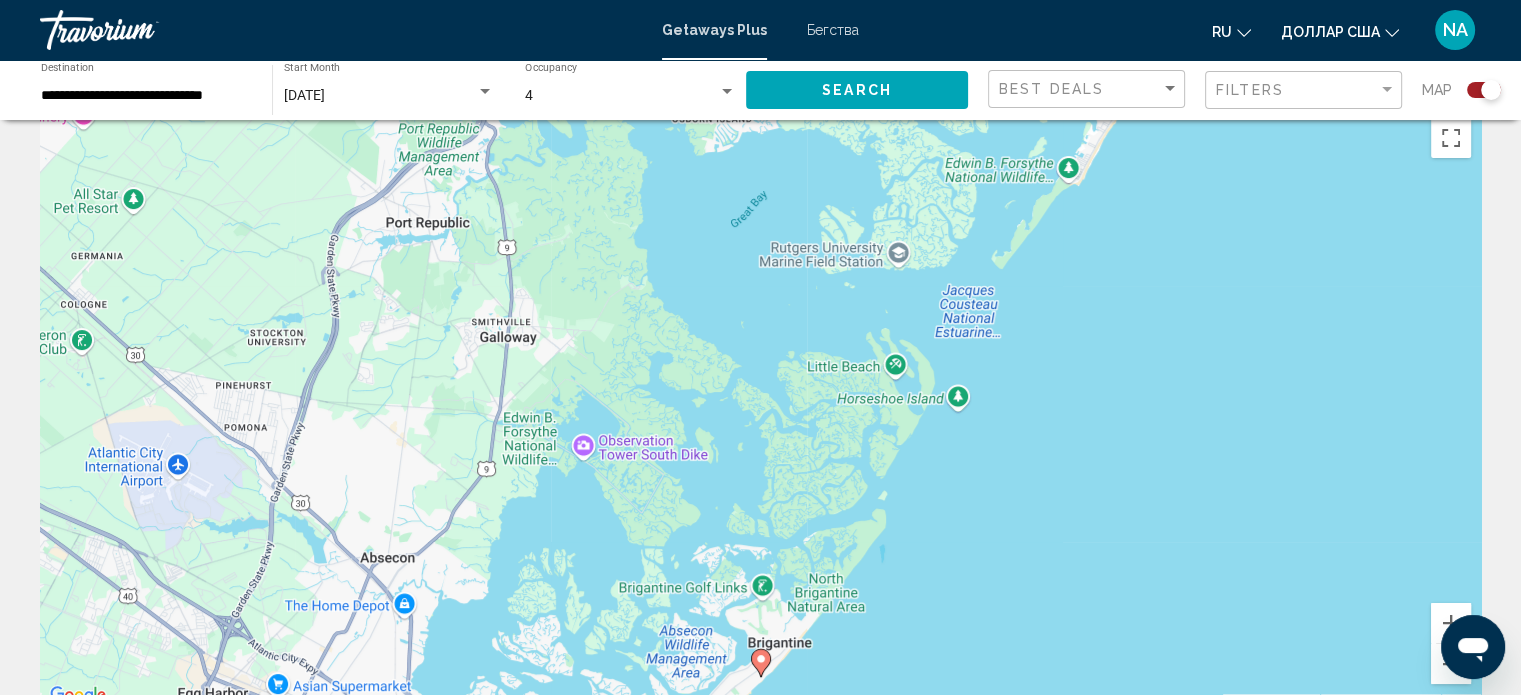 scroll, scrollTop: 0, scrollLeft: 0, axis: both 